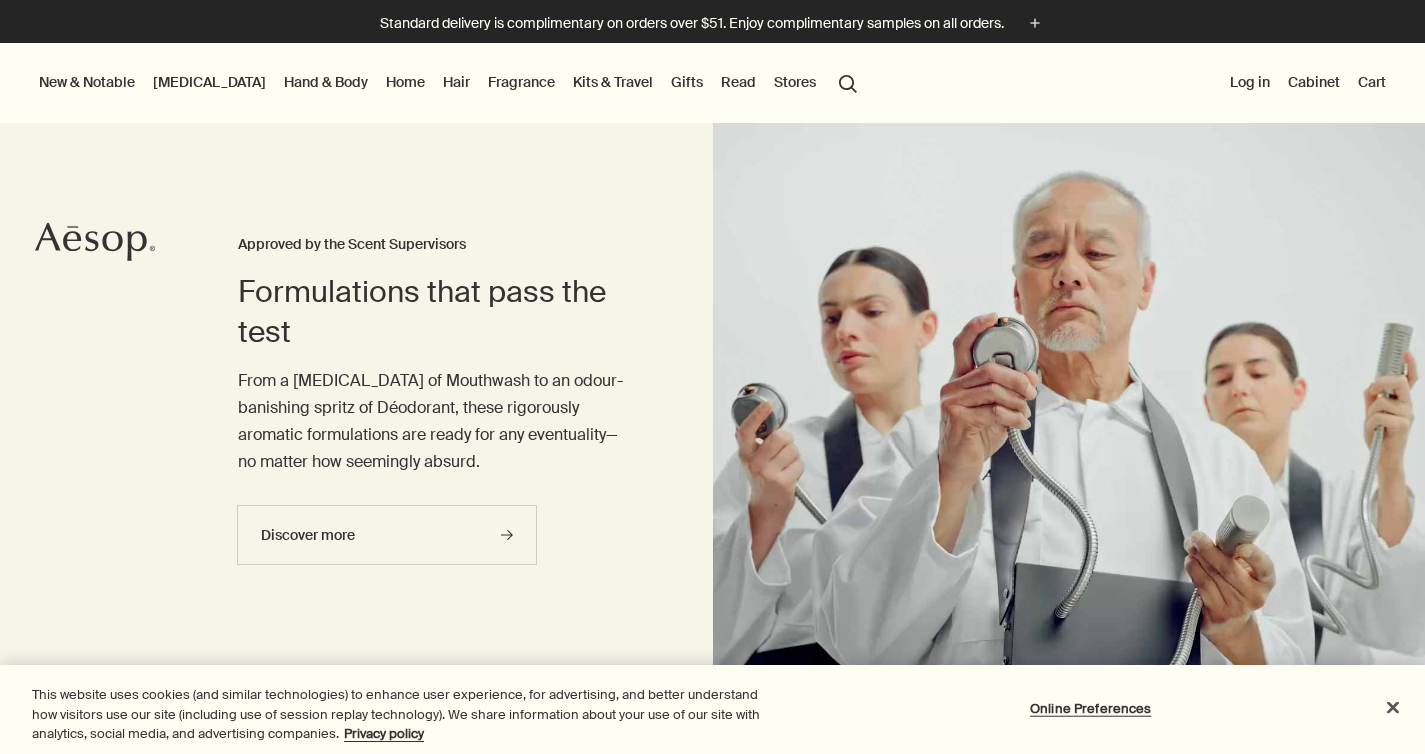 scroll, scrollTop: 0, scrollLeft: 0, axis: both 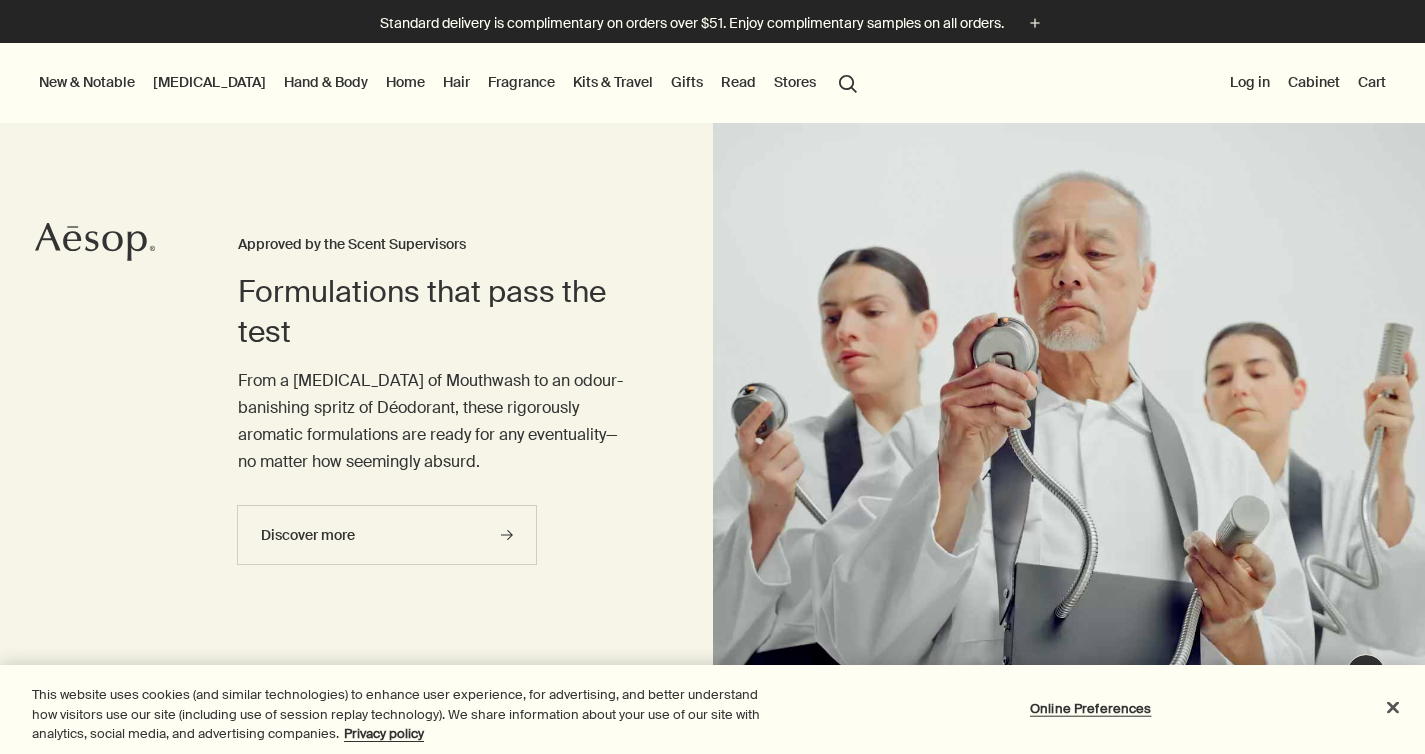 click on "Fragrance" at bounding box center (521, 82) 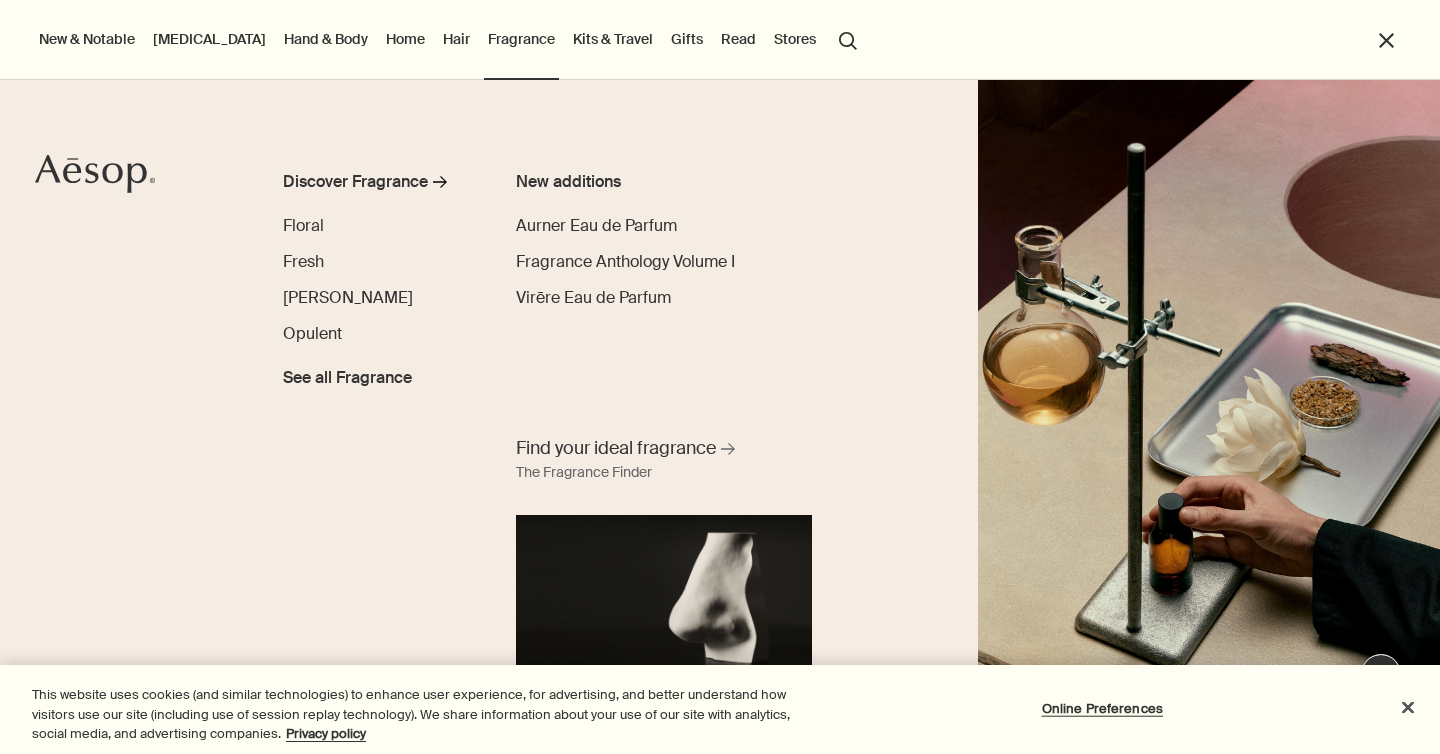 click on "Discover Fragrance   rightArrow Floral Fresh Woody Opulent See all Fragrance New additions Aurner Eau de Parfum Fragrance Anthology Volume I Virēre Eau de Parfum Find your ideal fragrance   rightArrow The Fragrance Finder" at bounding box center [720, 417] 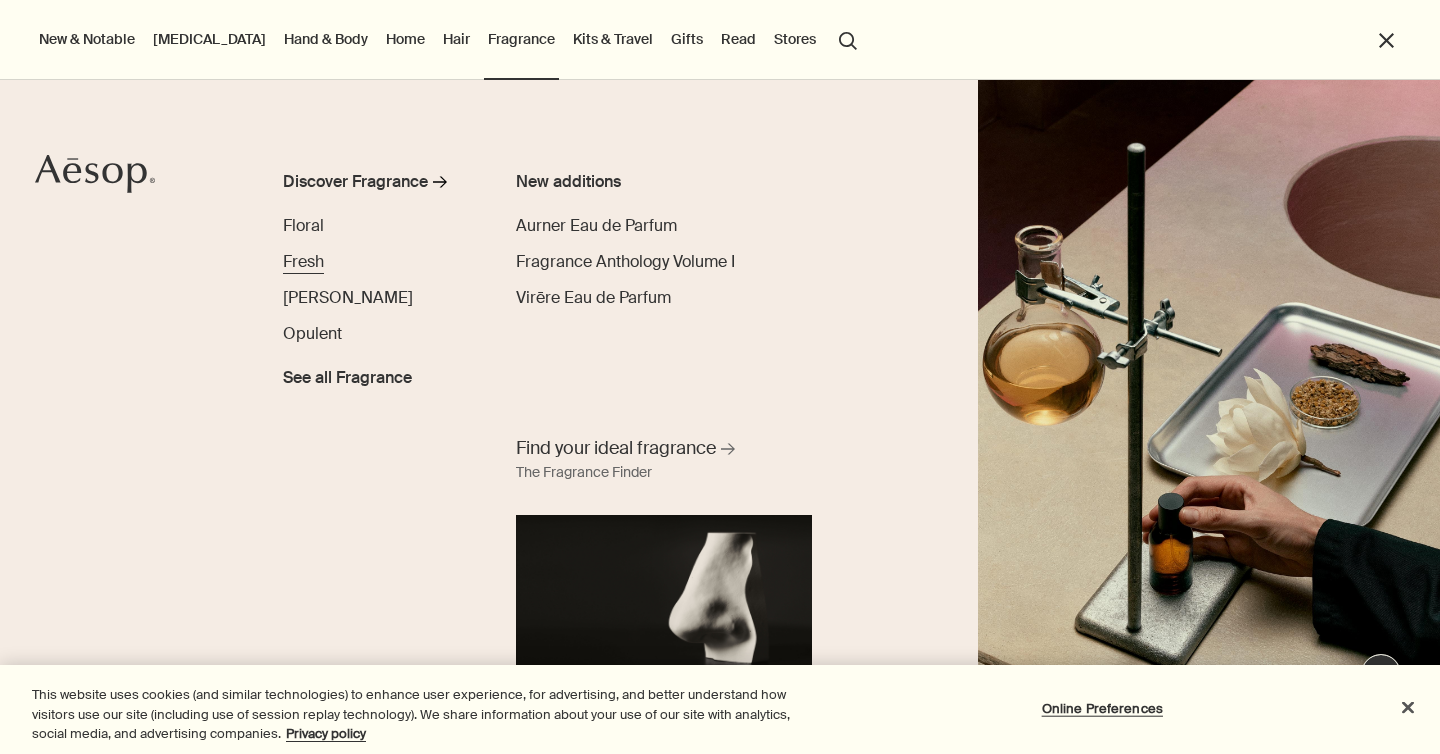 click on "Fresh" at bounding box center (303, 261) 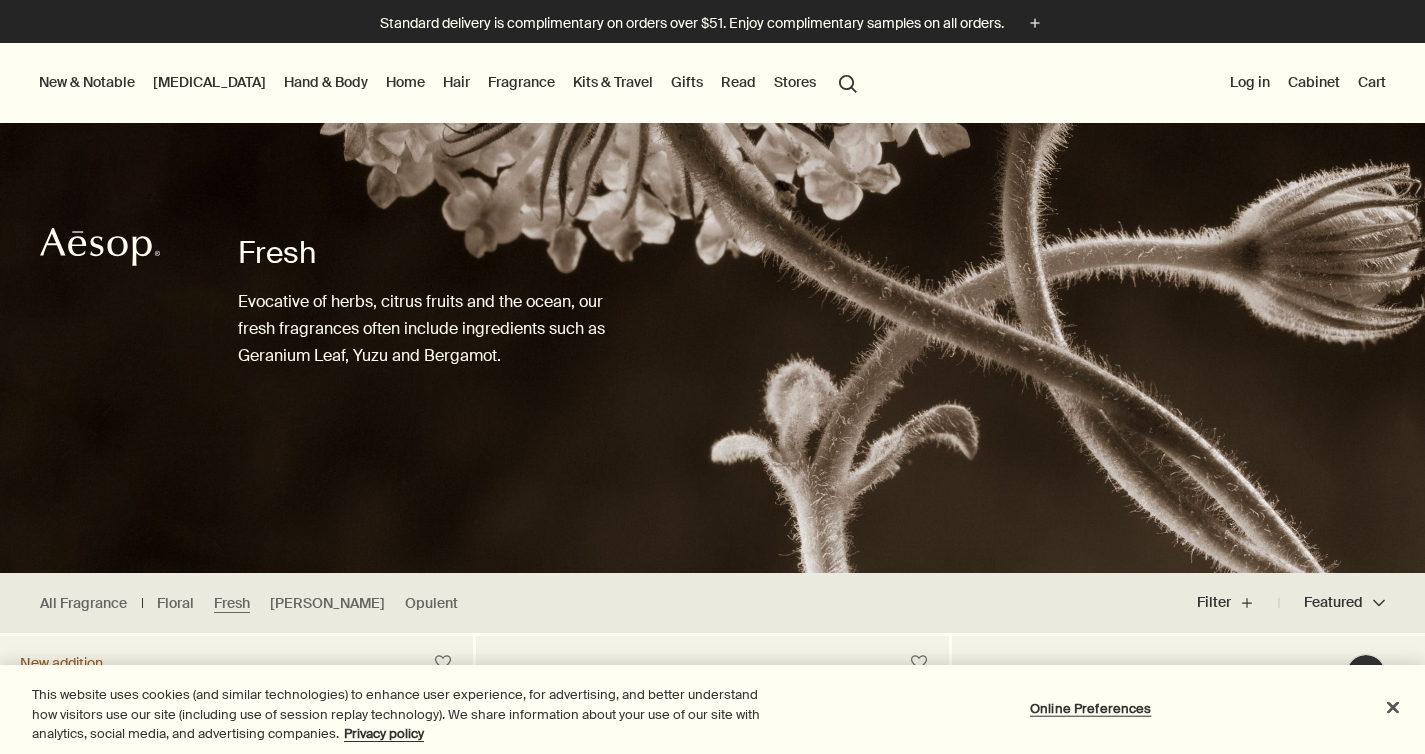 scroll, scrollTop: 0, scrollLeft: 0, axis: both 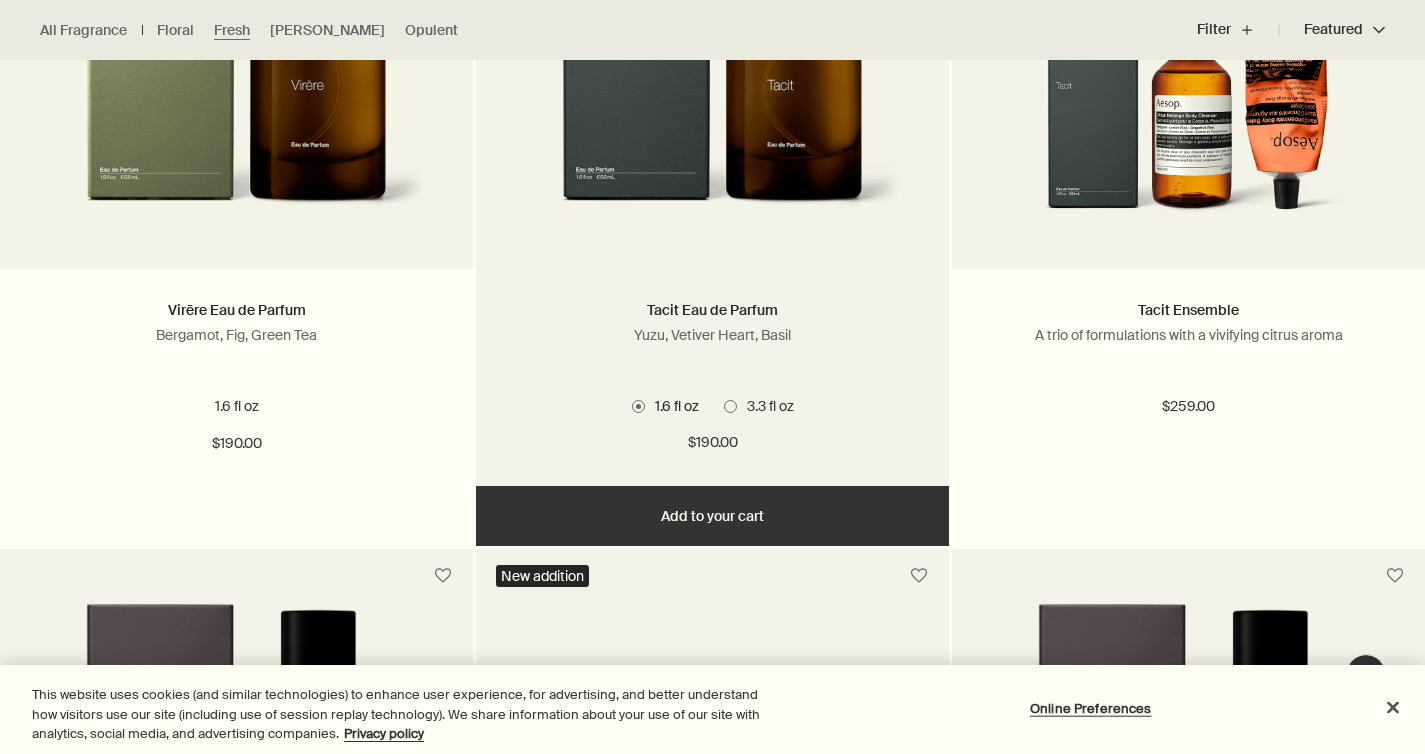click at bounding box center (730, 406) 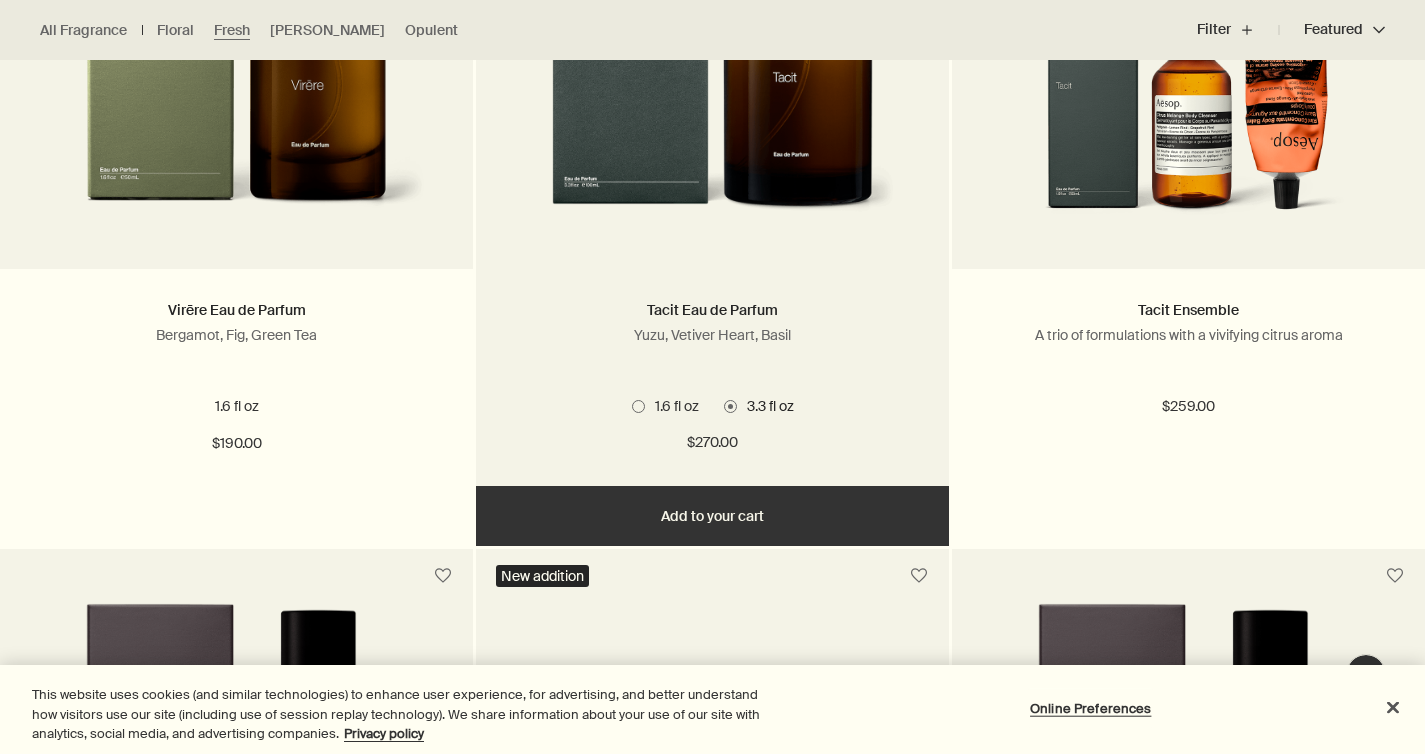 click on "Add Add to your cart" at bounding box center (712, 516) 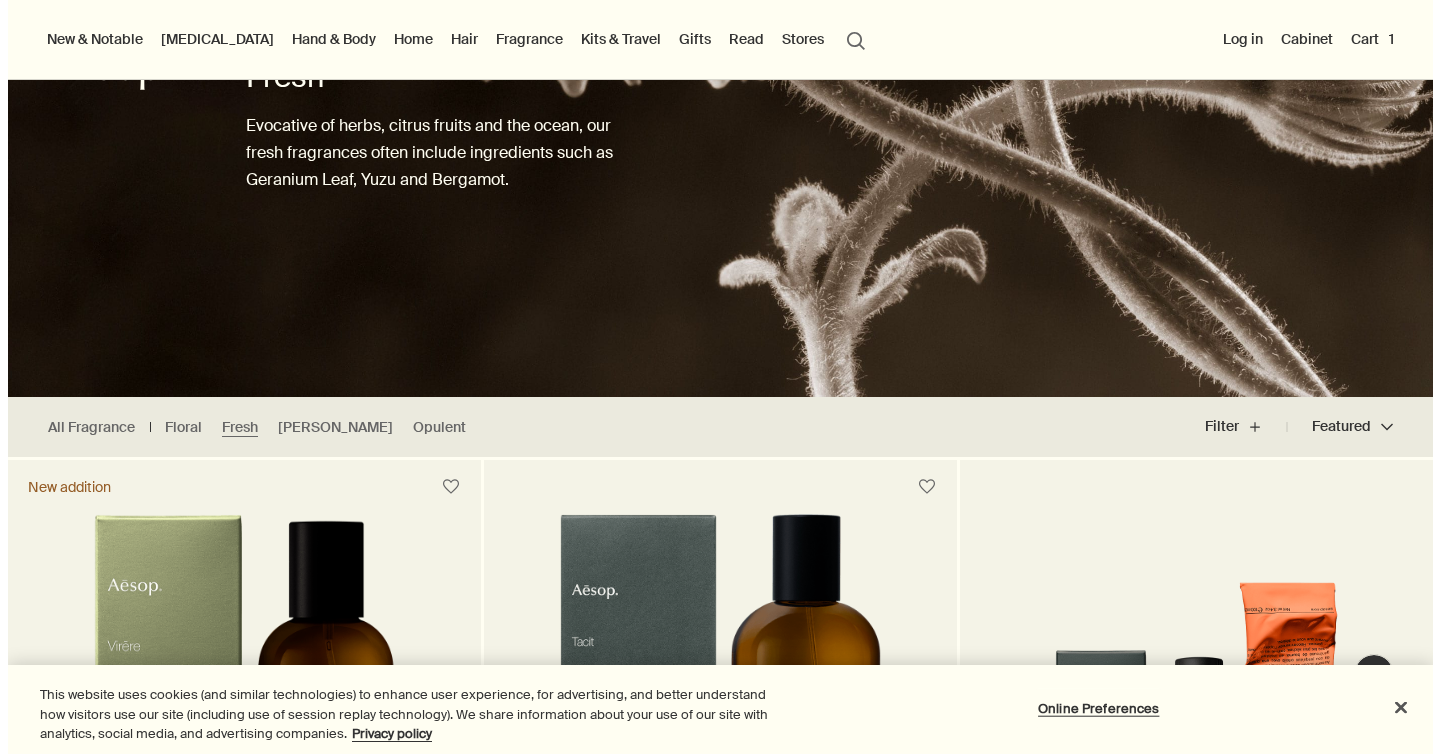 scroll, scrollTop: 0, scrollLeft: 0, axis: both 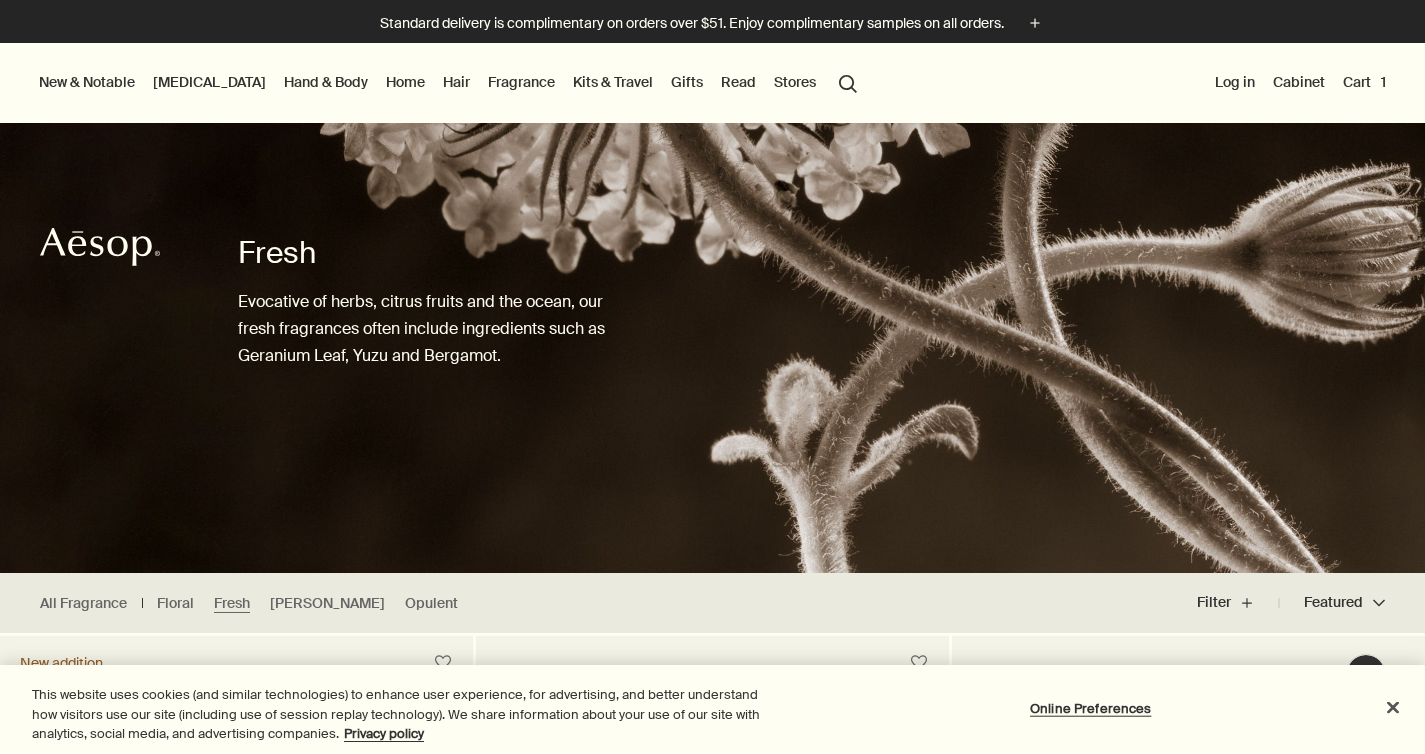 click on "Hand & Body" at bounding box center [326, 82] 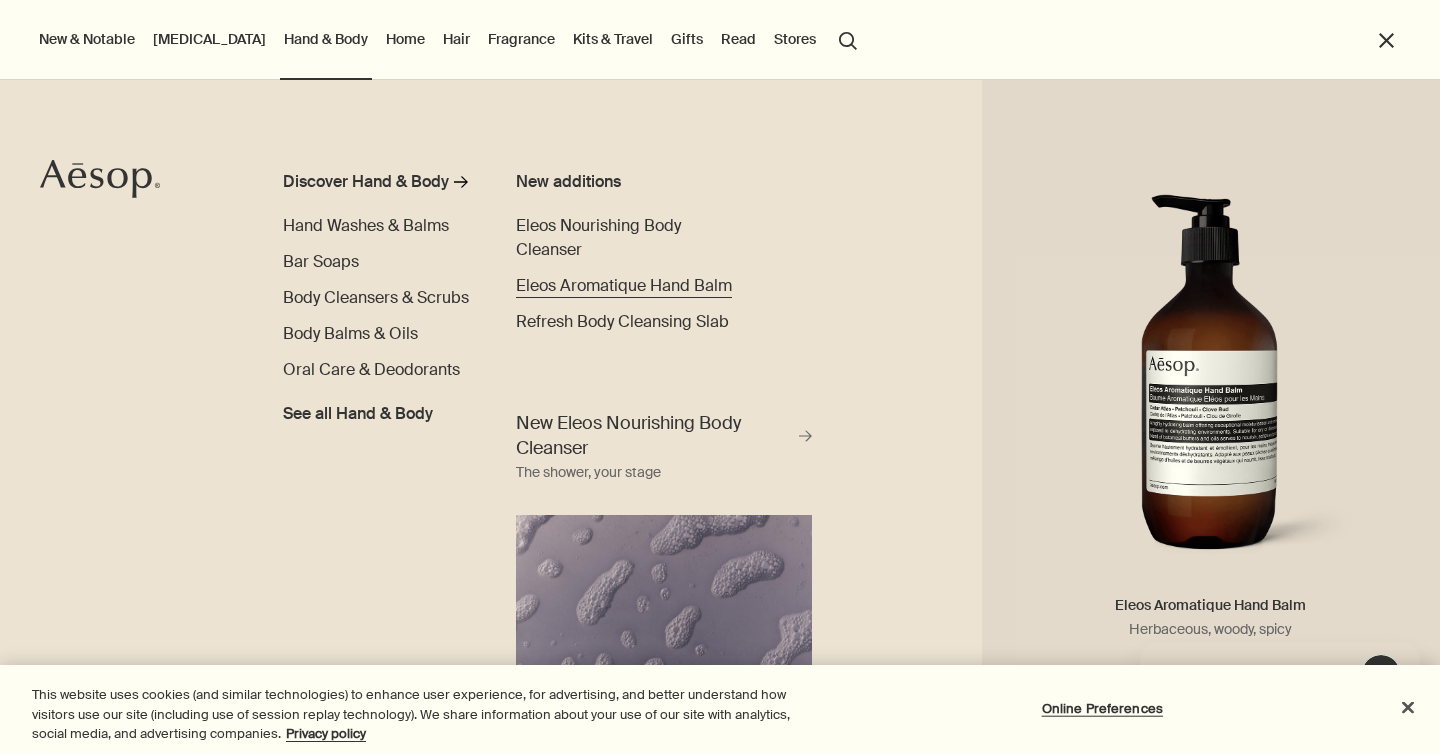 scroll, scrollTop: 0, scrollLeft: 0, axis: both 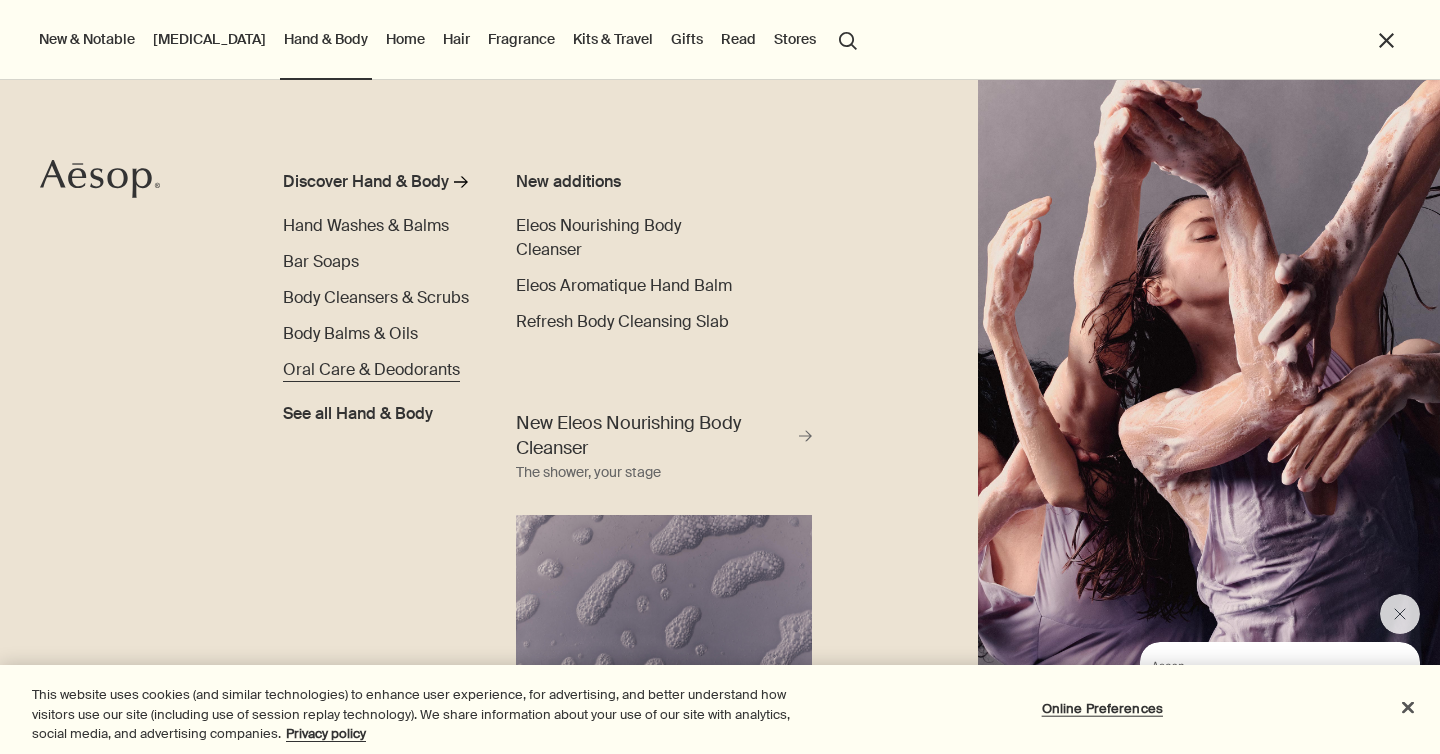 click on "Oral Care & Deodorants" at bounding box center [371, 369] 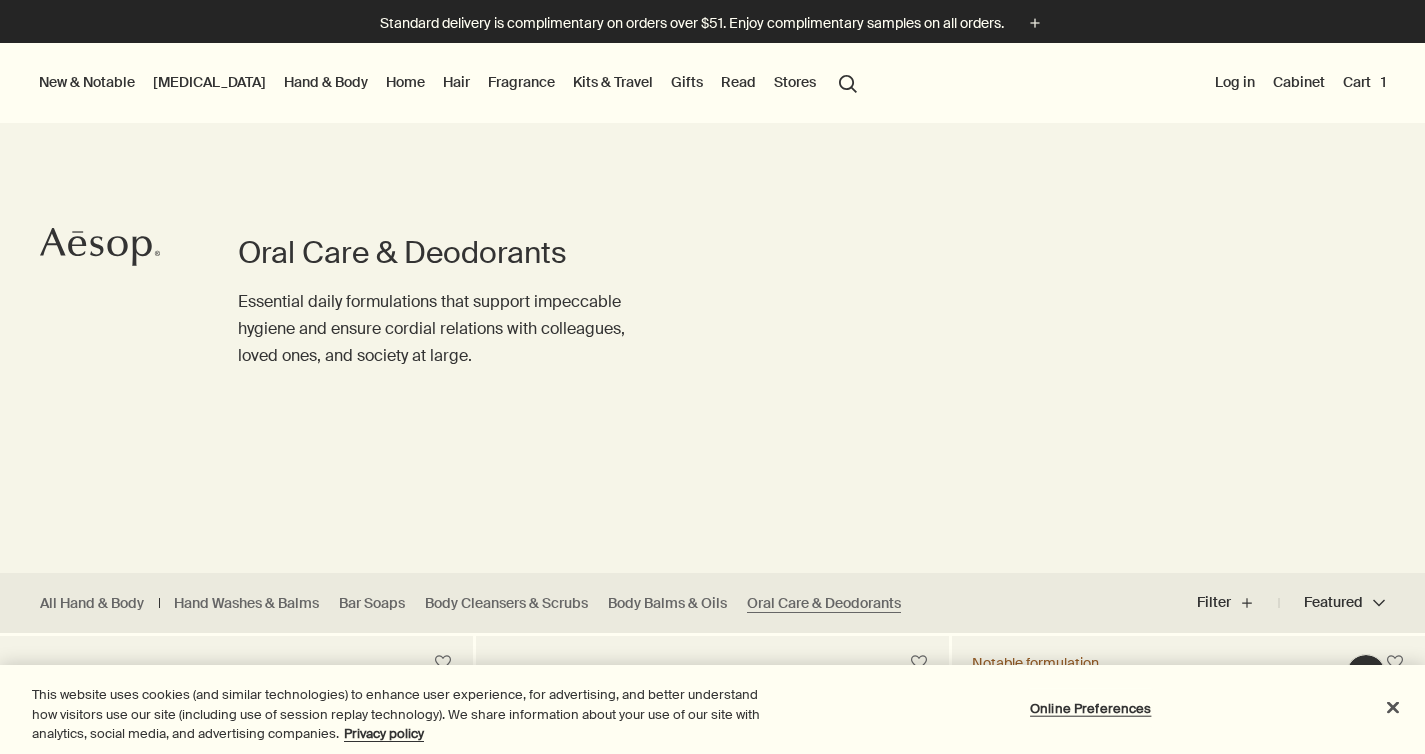 scroll, scrollTop: 0, scrollLeft: 0, axis: both 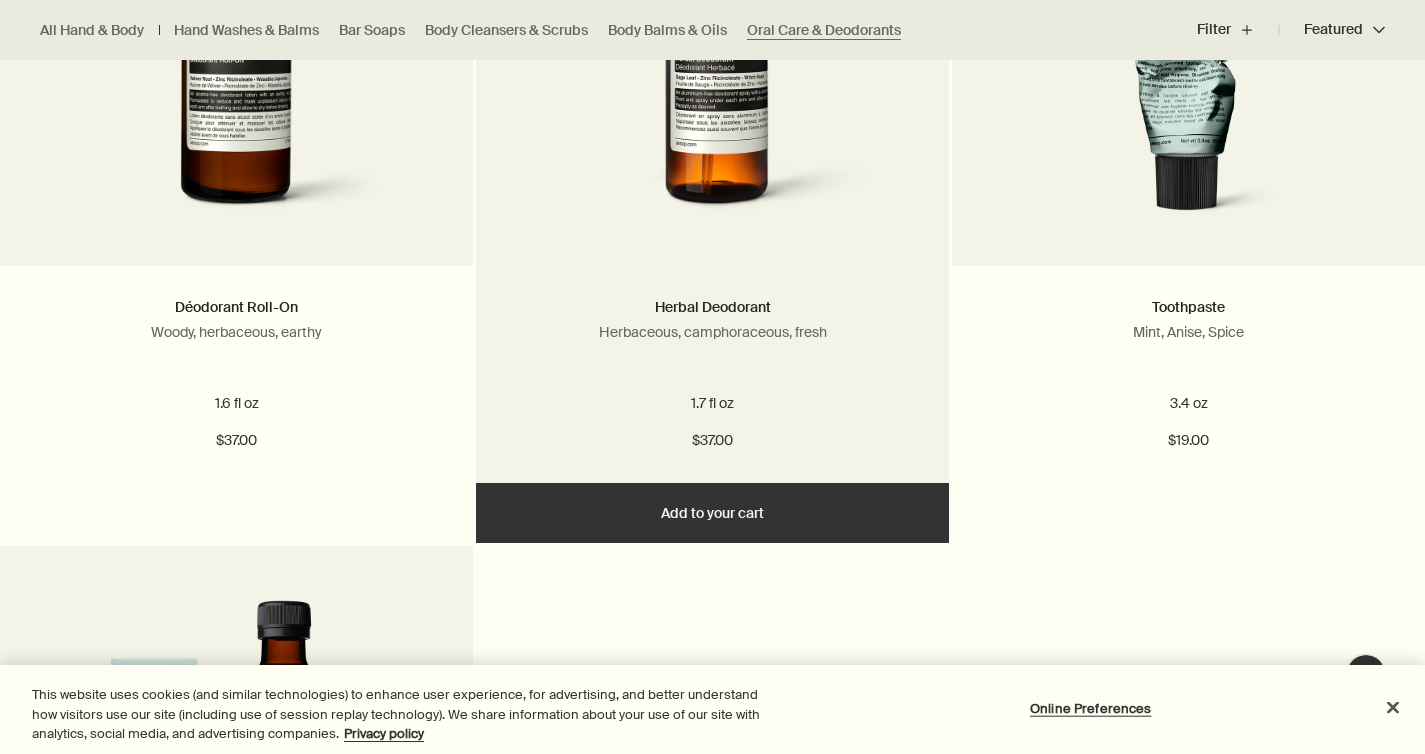 click on "Add Add to your cart" at bounding box center (712, 513) 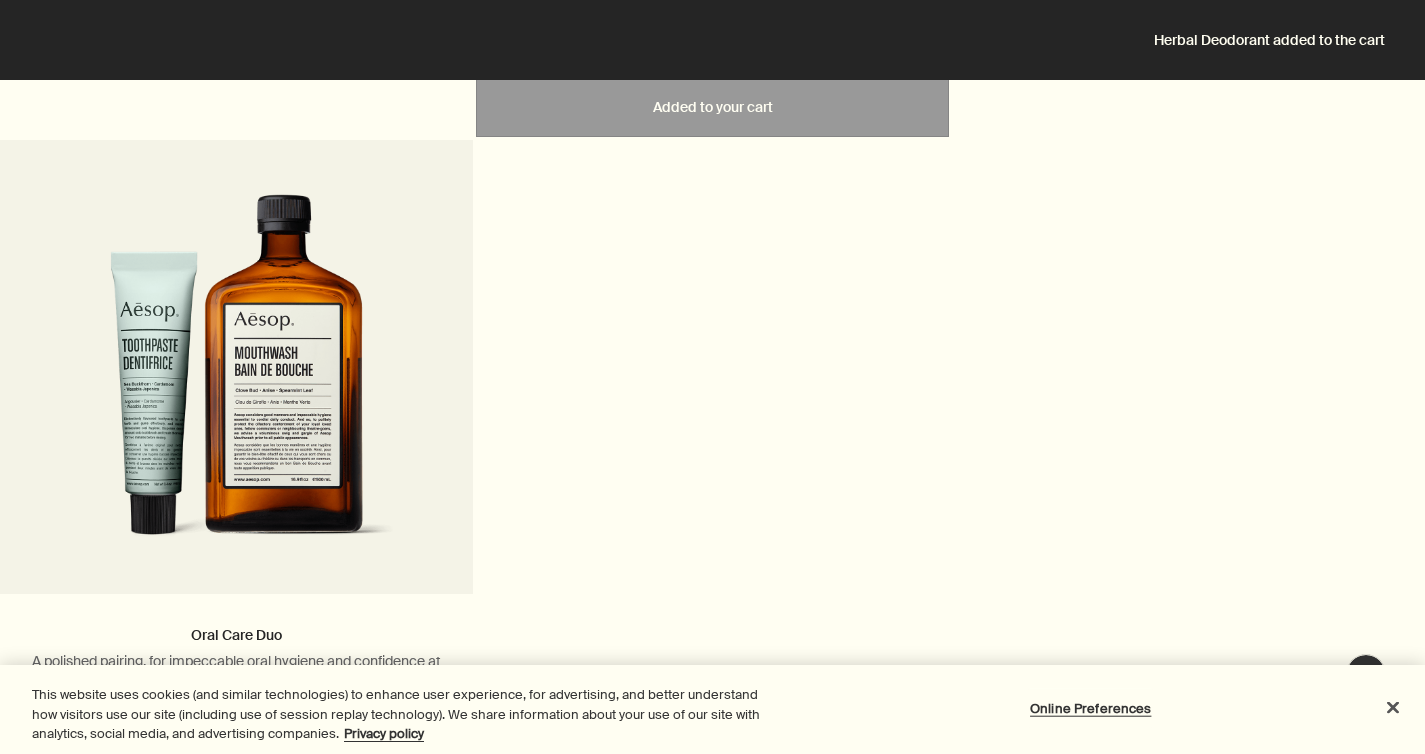 scroll, scrollTop: 1965, scrollLeft: 0, axis: vertical 